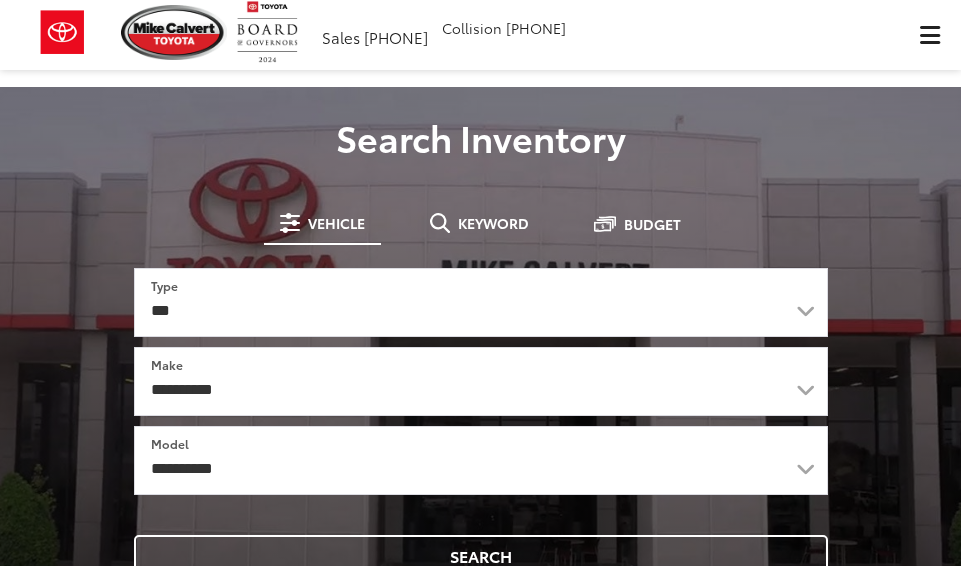scroll, scrollTop: 0, scrollLeft: 0, axis: both 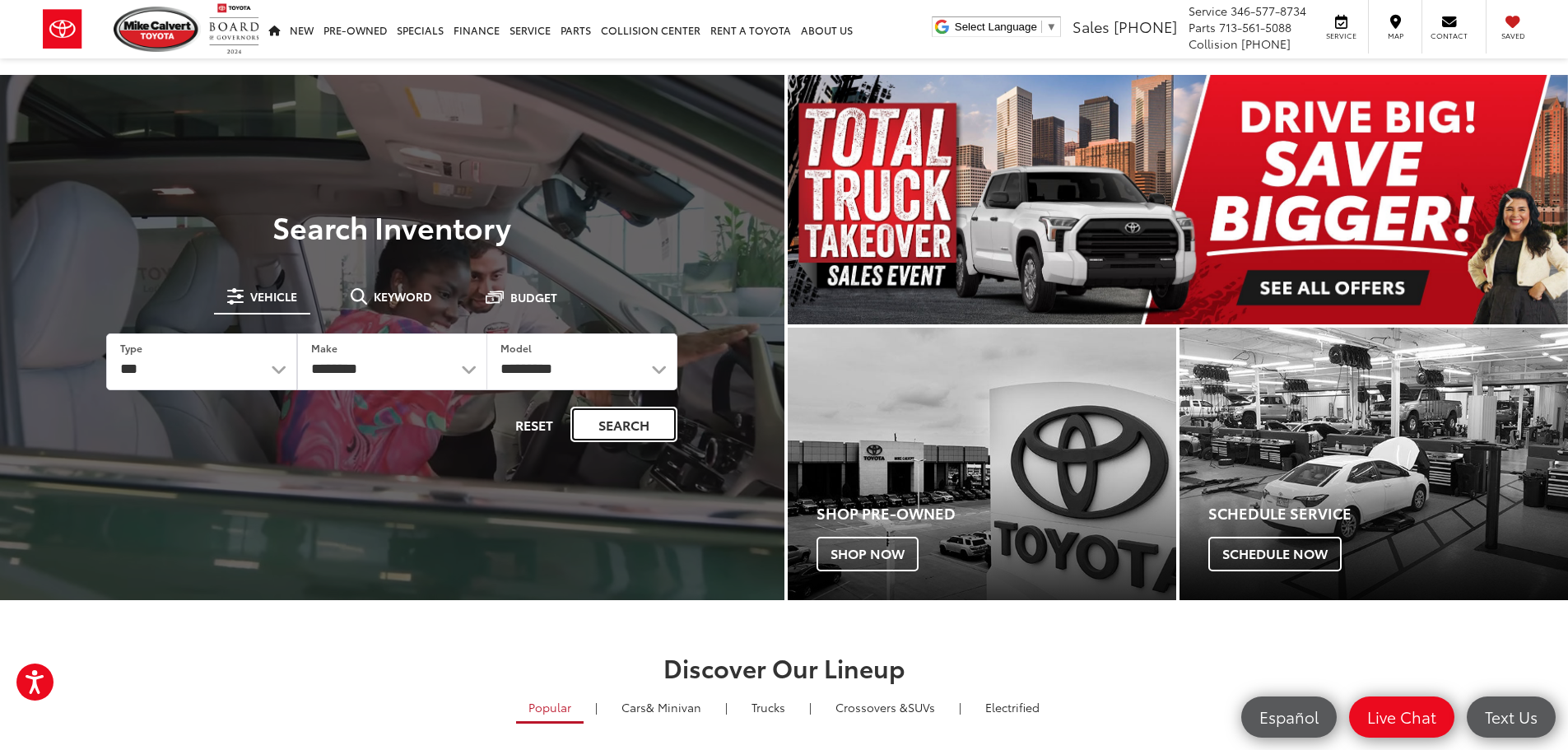 click on "Search" at bounding box center [624, 424] 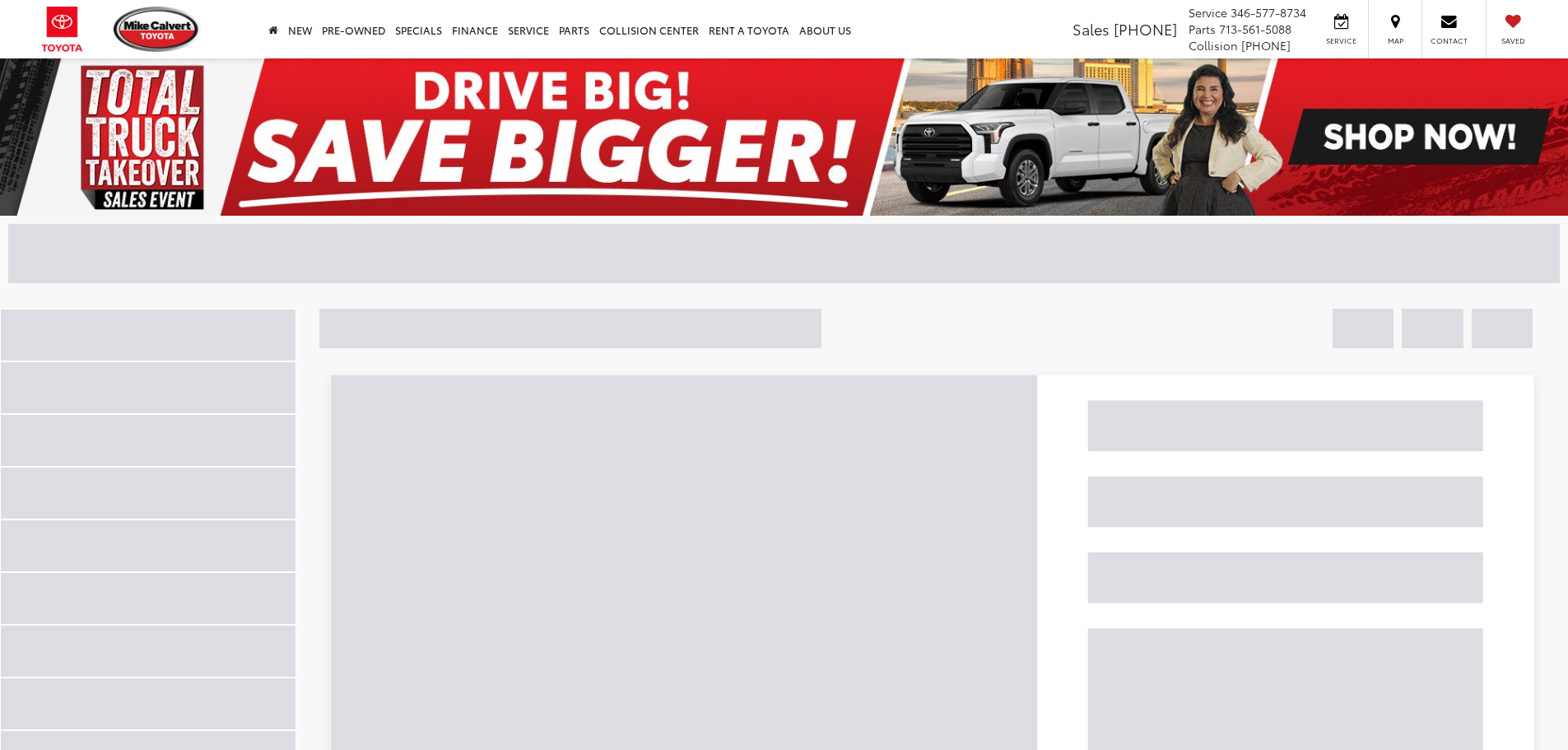 scroll, scrollTop: 0, scrollLeft: 0, axis: both 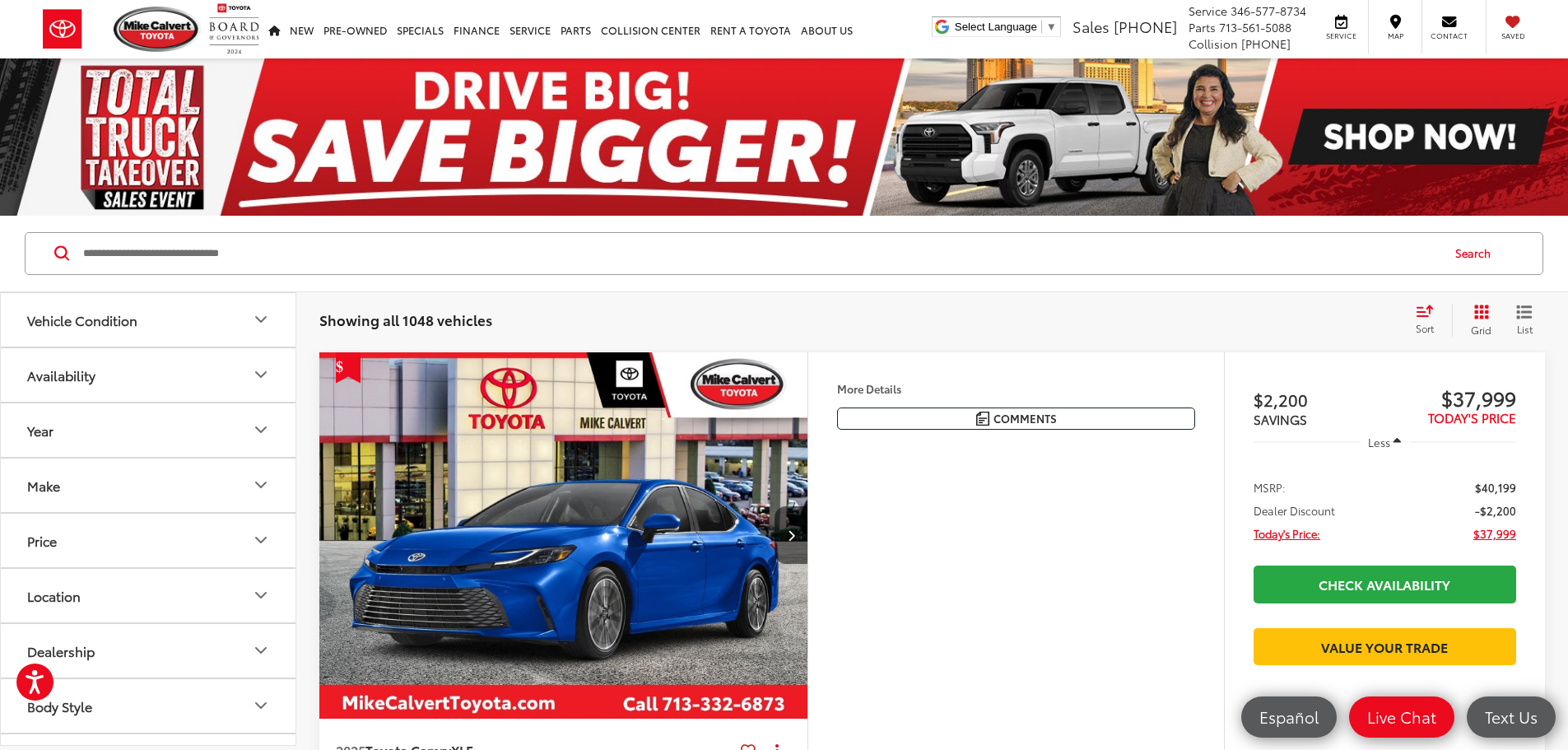 click on "Year" at bounding box center [149, 430] 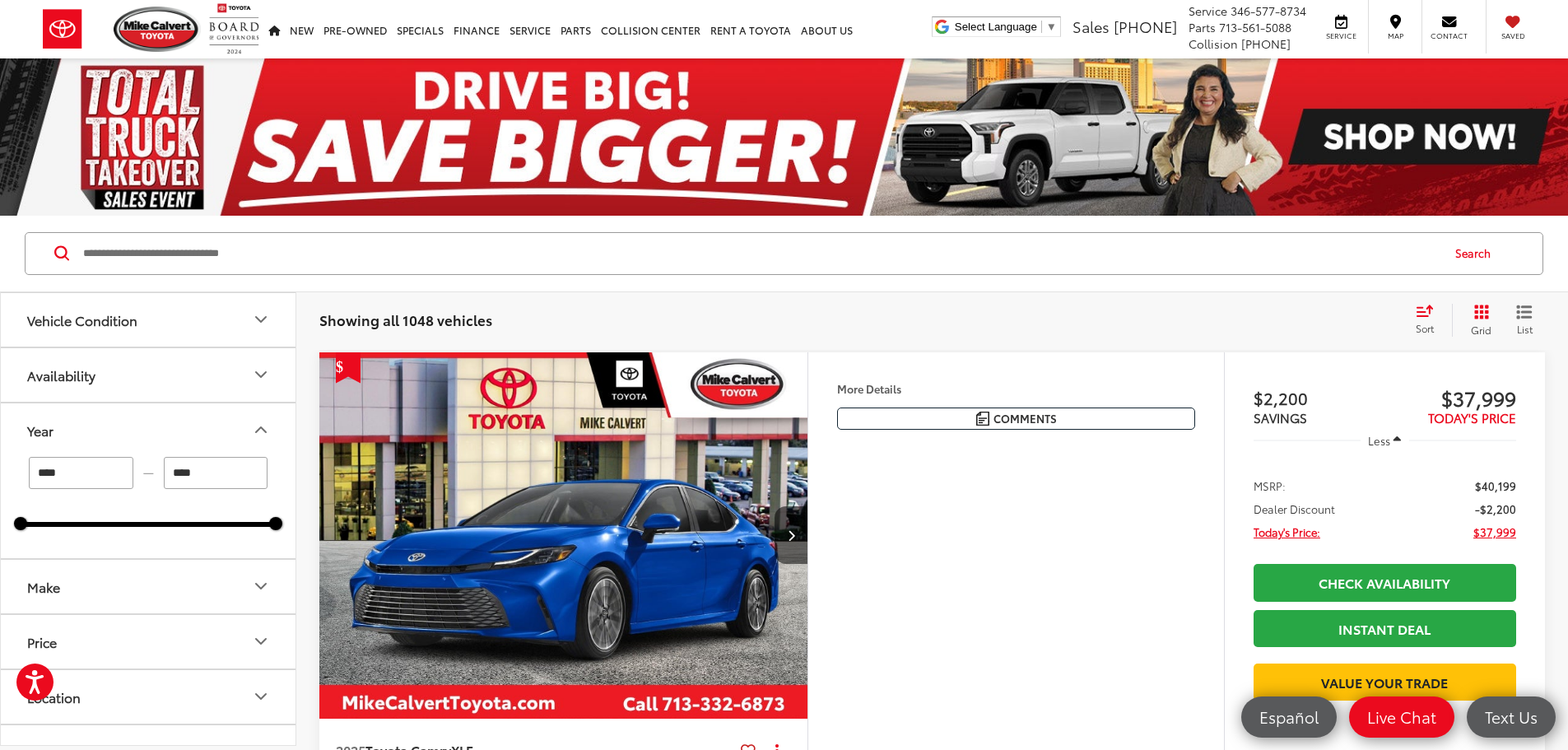 click on "****" at bounding box center (81, 473) 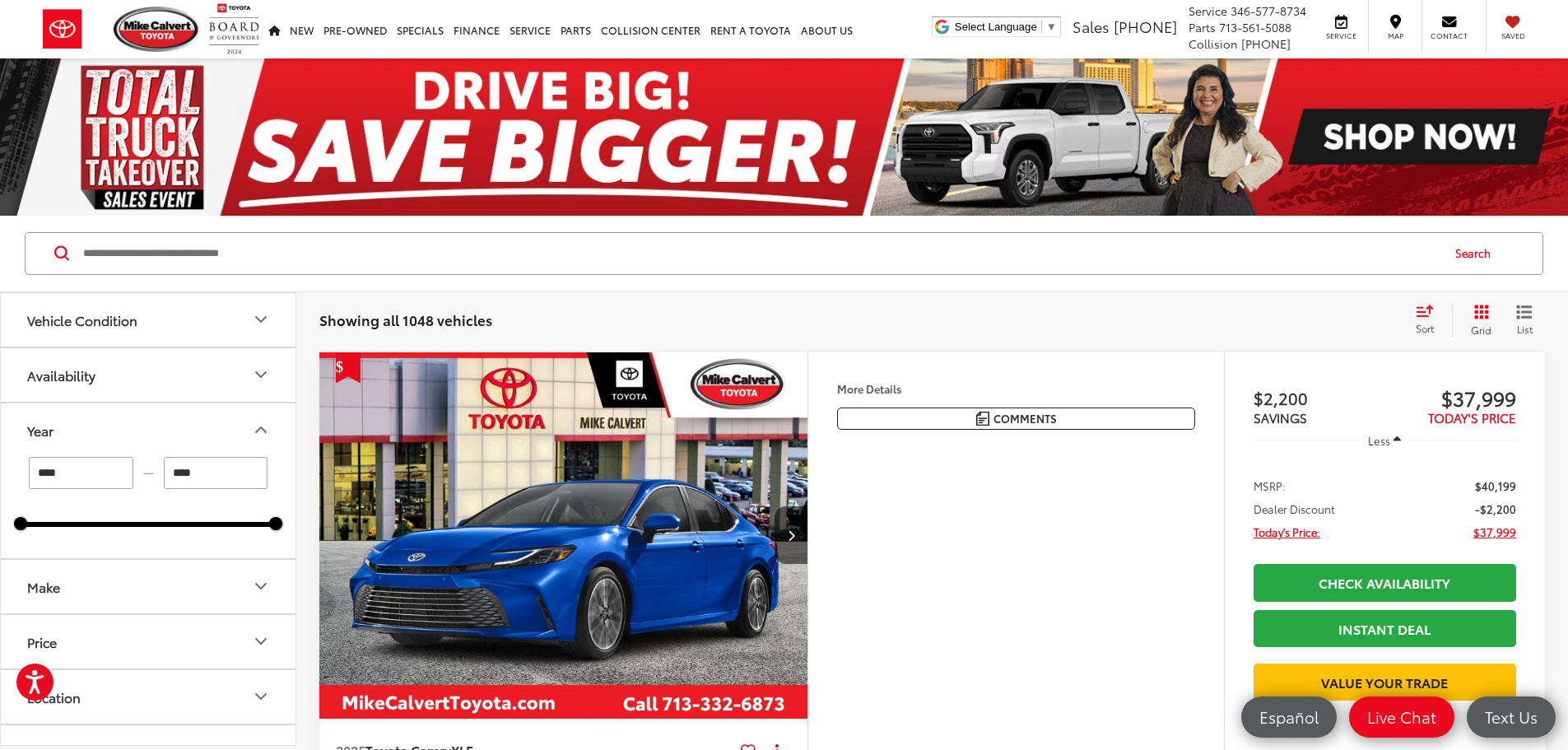 type on "****" 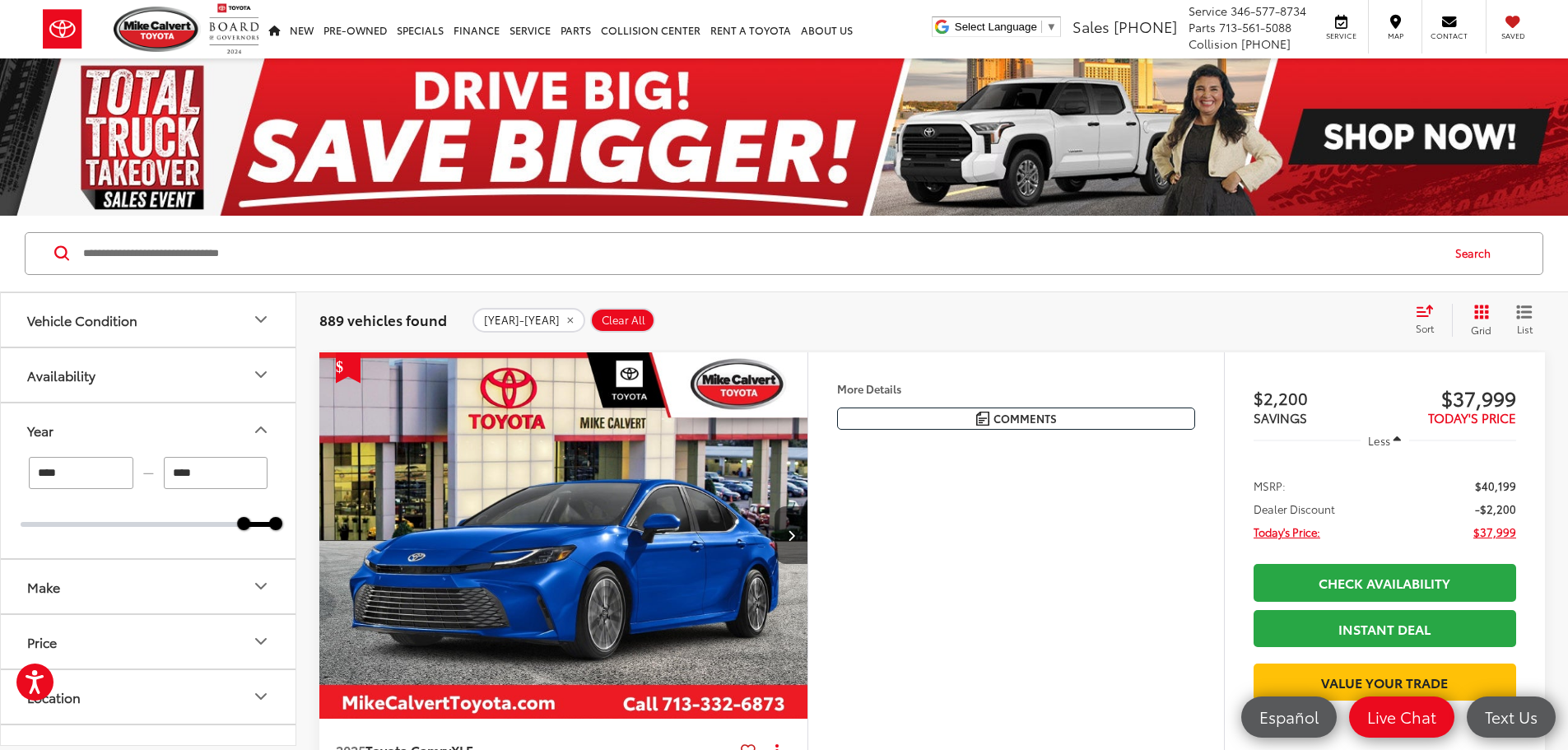 click 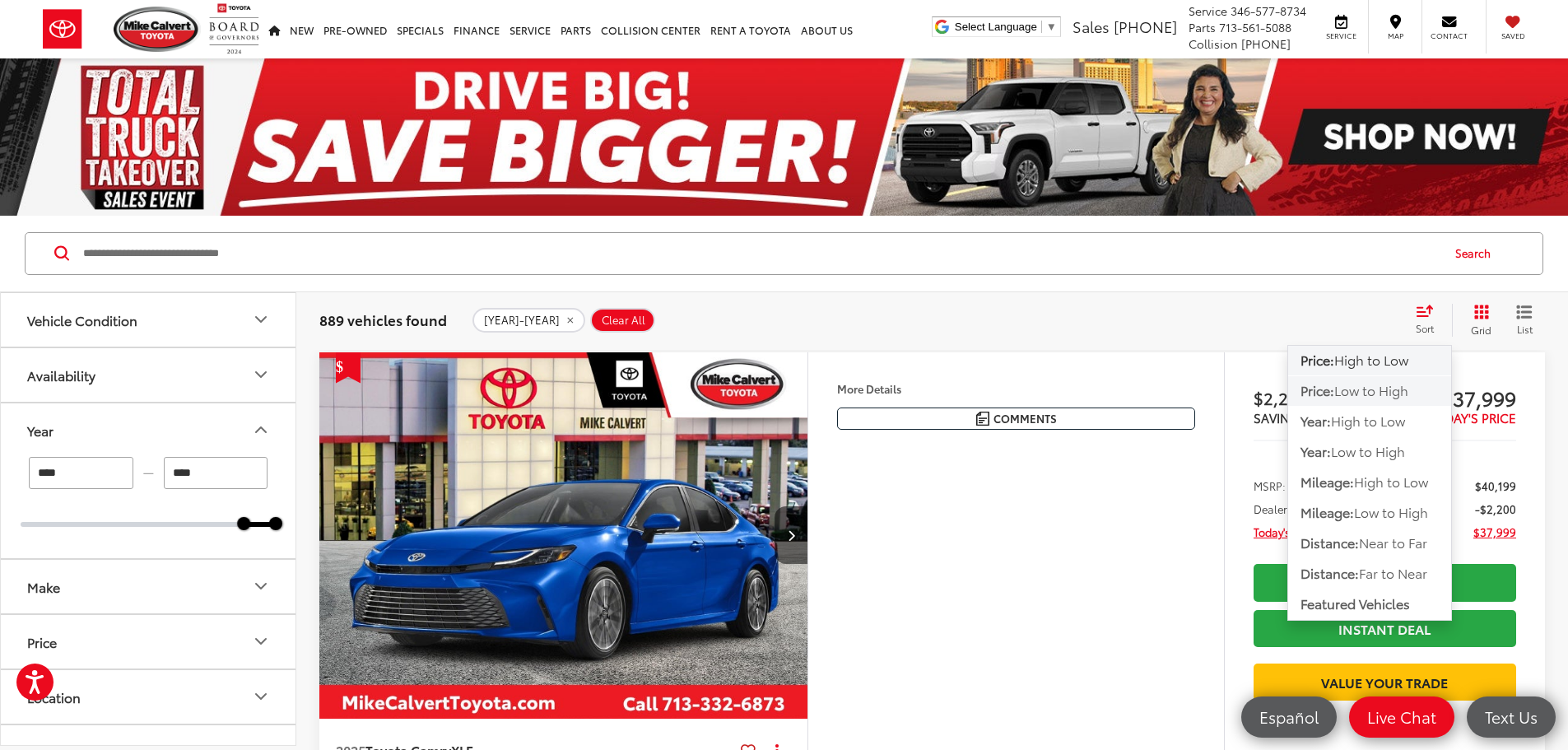 click on "Low to High" at bounding box center (1371, 389) 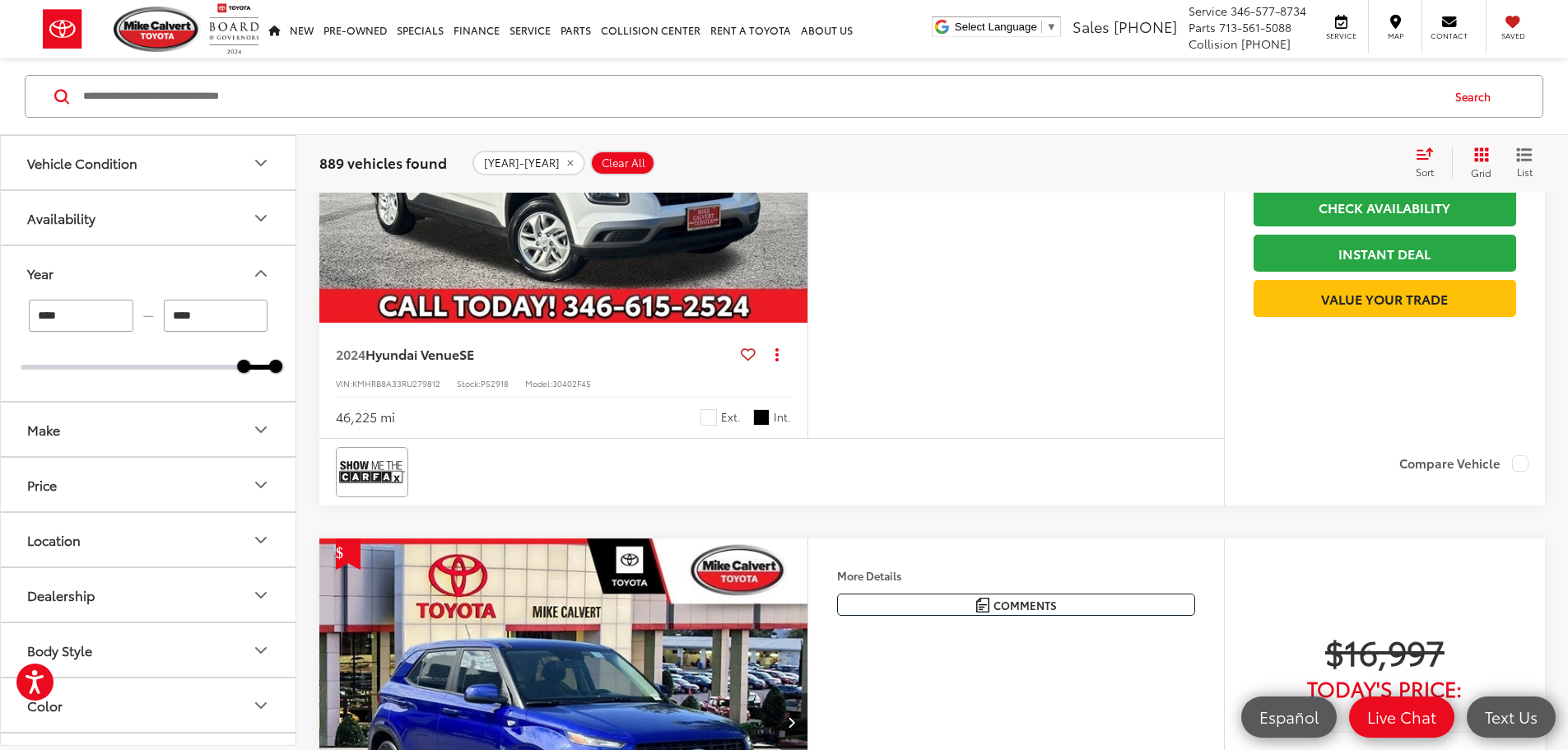 scroll, scrollTop: 1811, scrollLeft: 0, axis: vertical 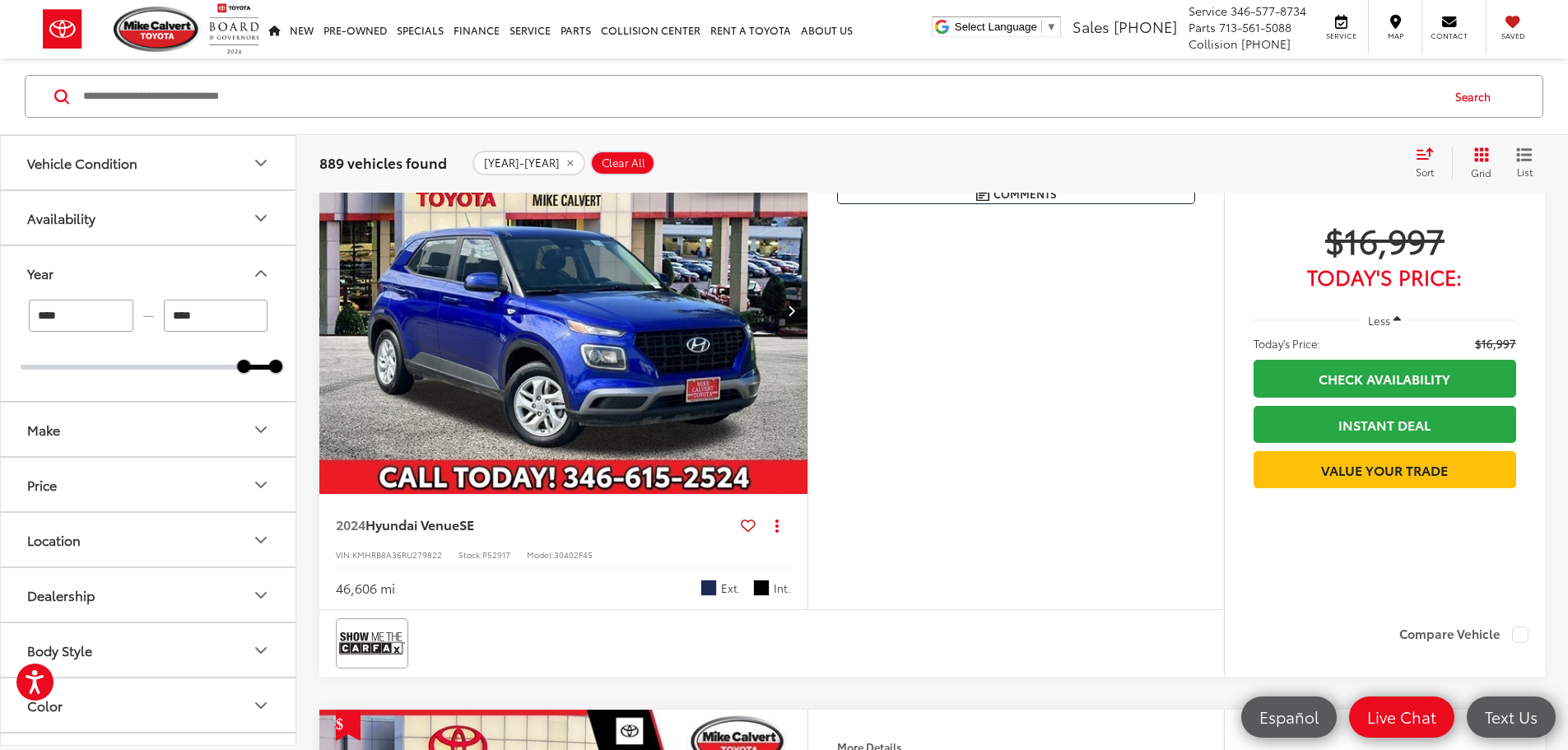 click on "Sort" at bounding box center (1430, 163) 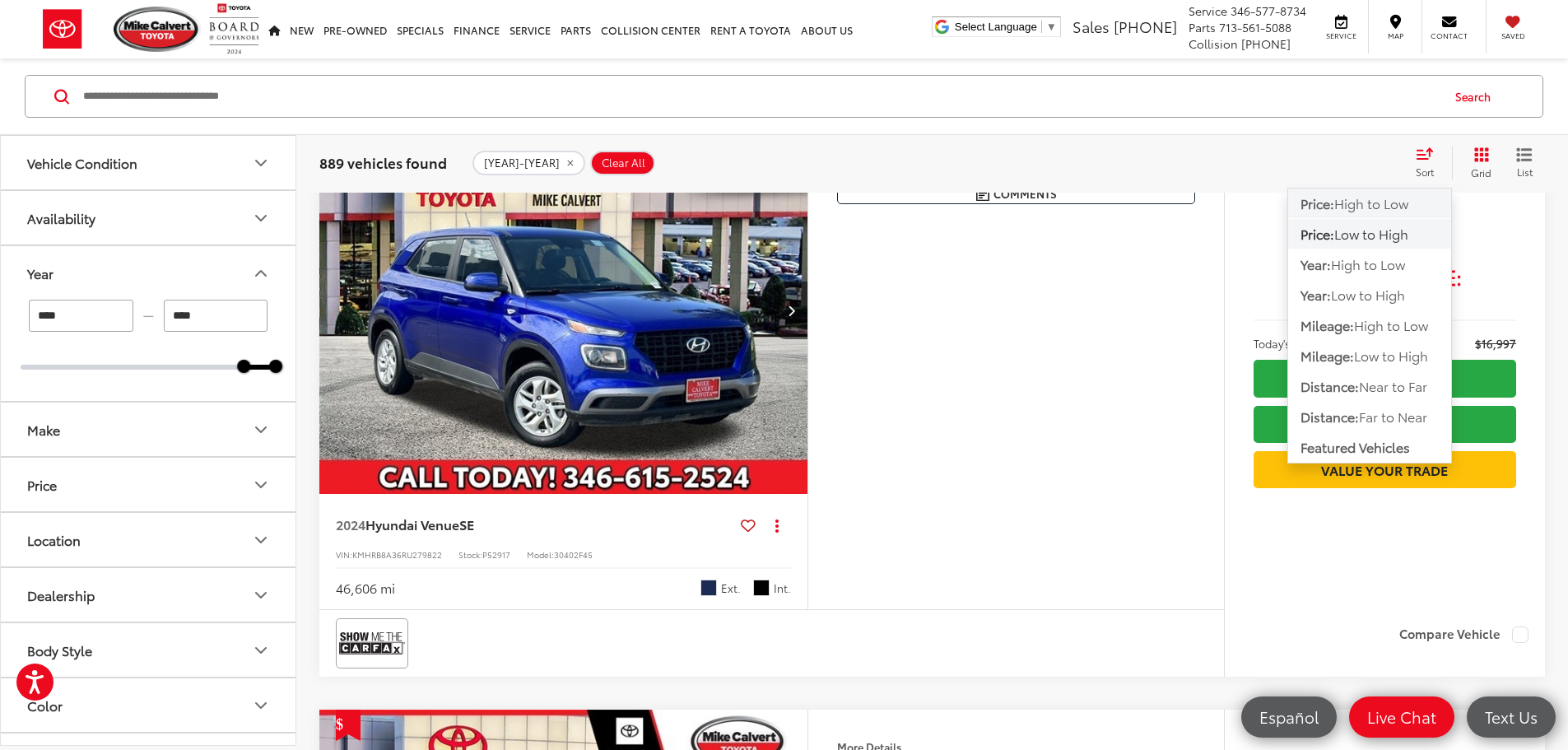 click on "Price:  High to Low" 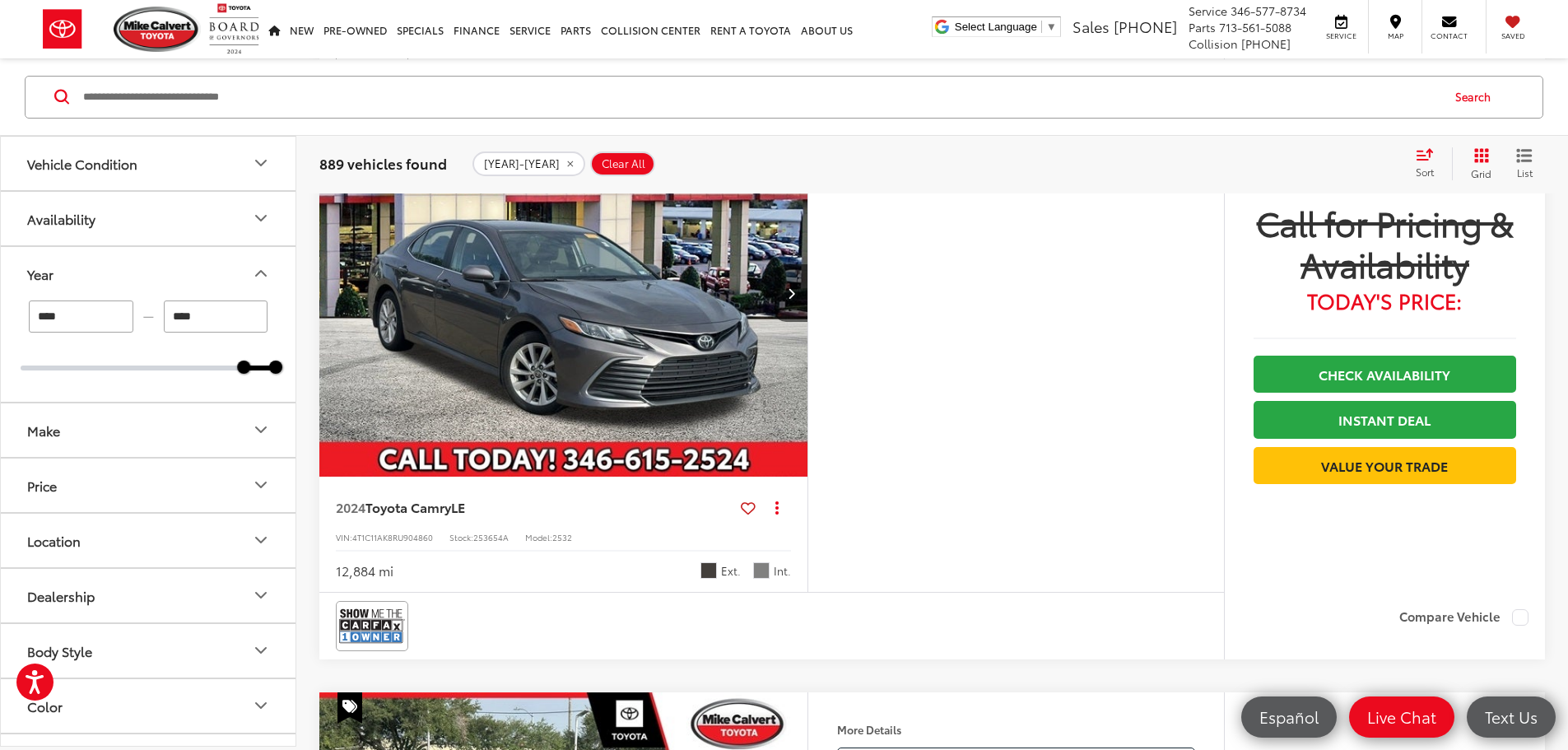 scroll, scrollTop: 4199, scrollLeft: 0, axis: vertical 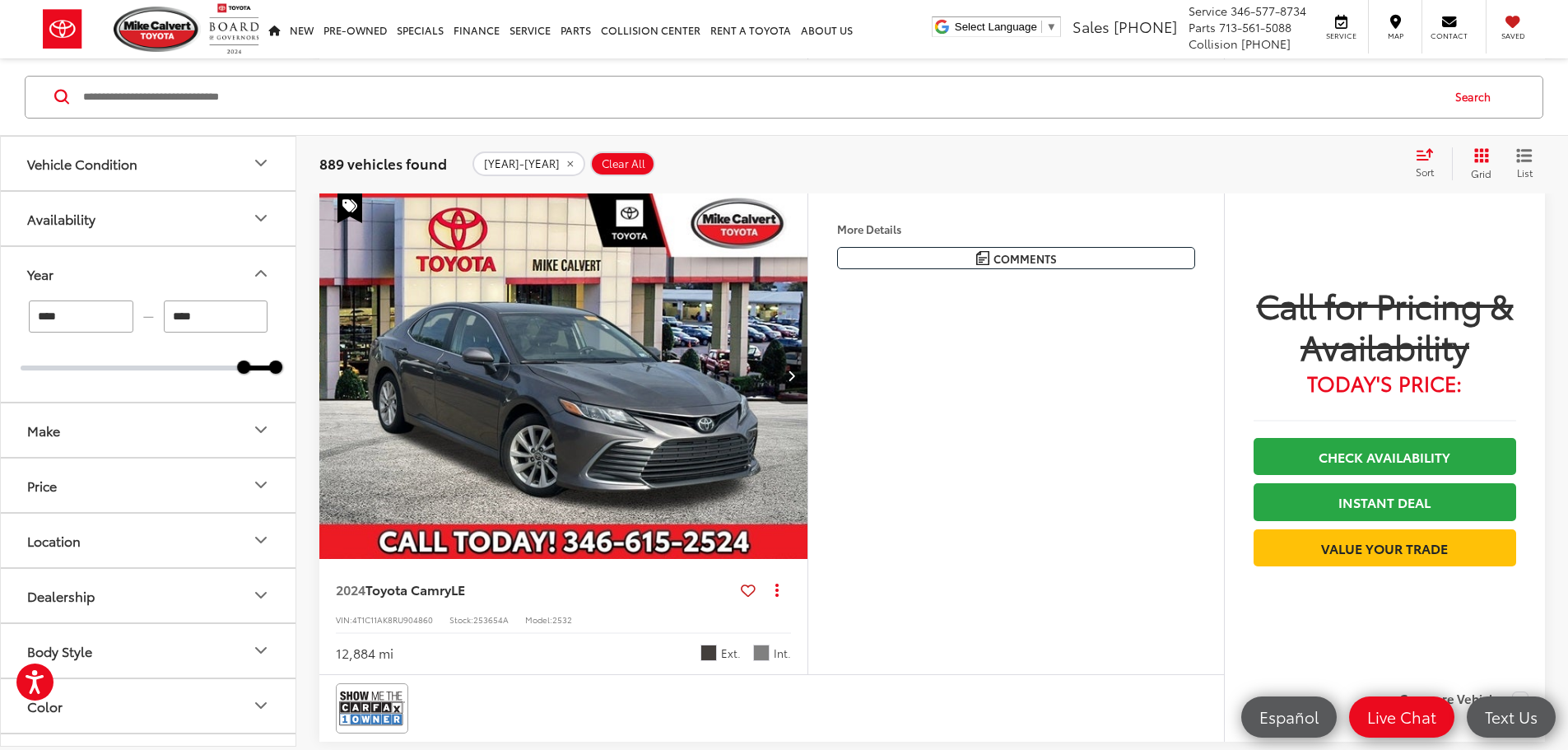 click at bounding box center (791, -207) 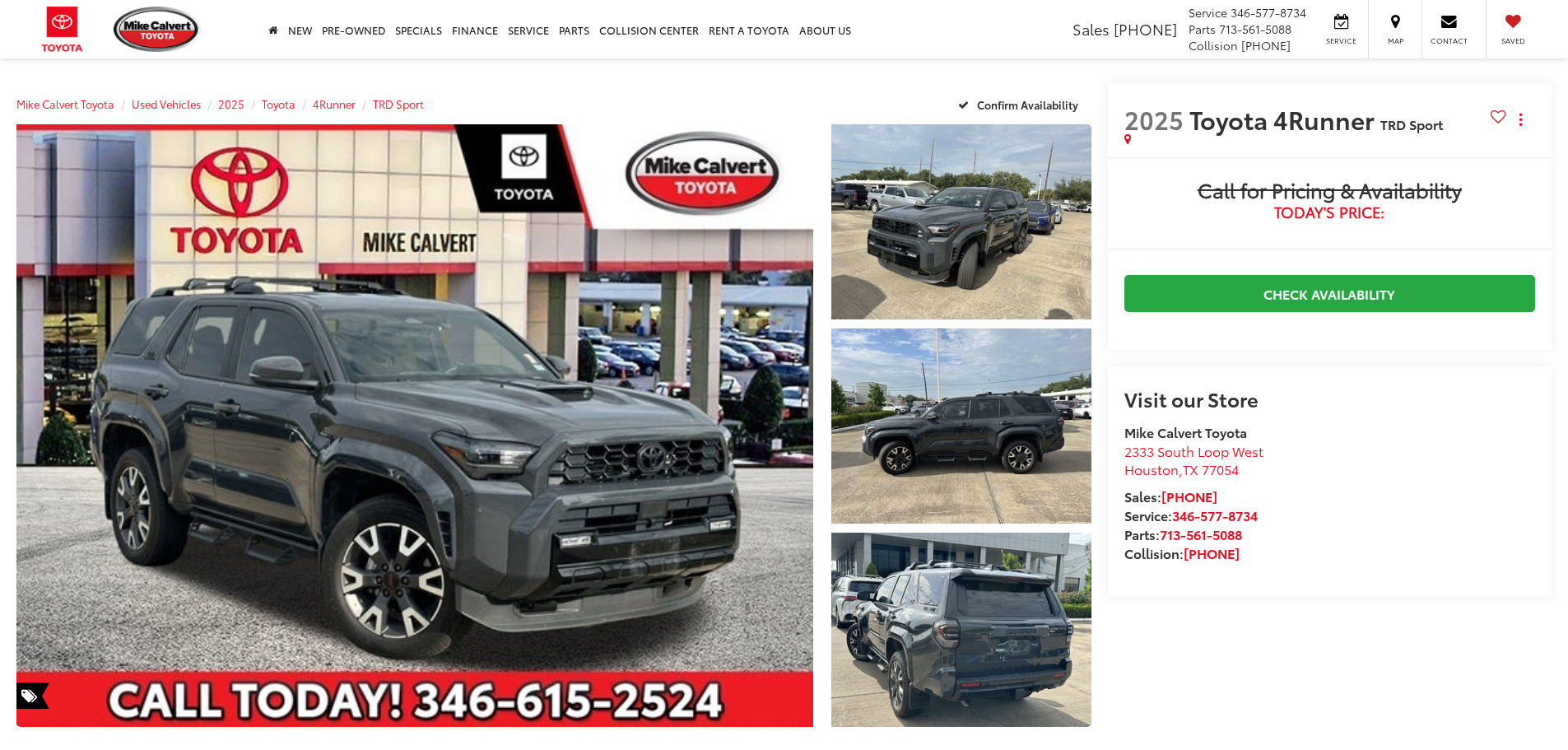 scroll, scrollTop: 0, scrollLeft: 0, axis: both 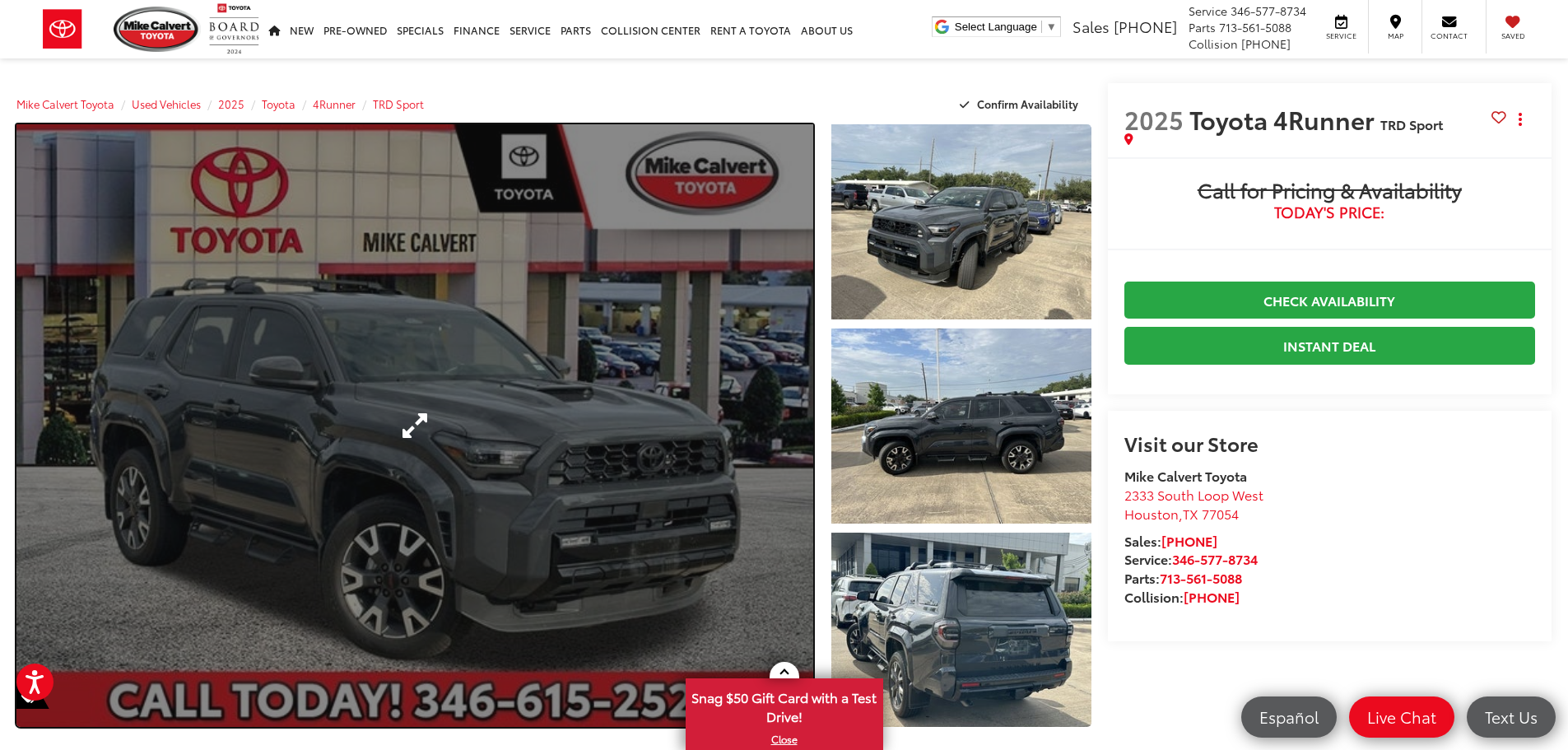 click at bounding box center [415, 426] 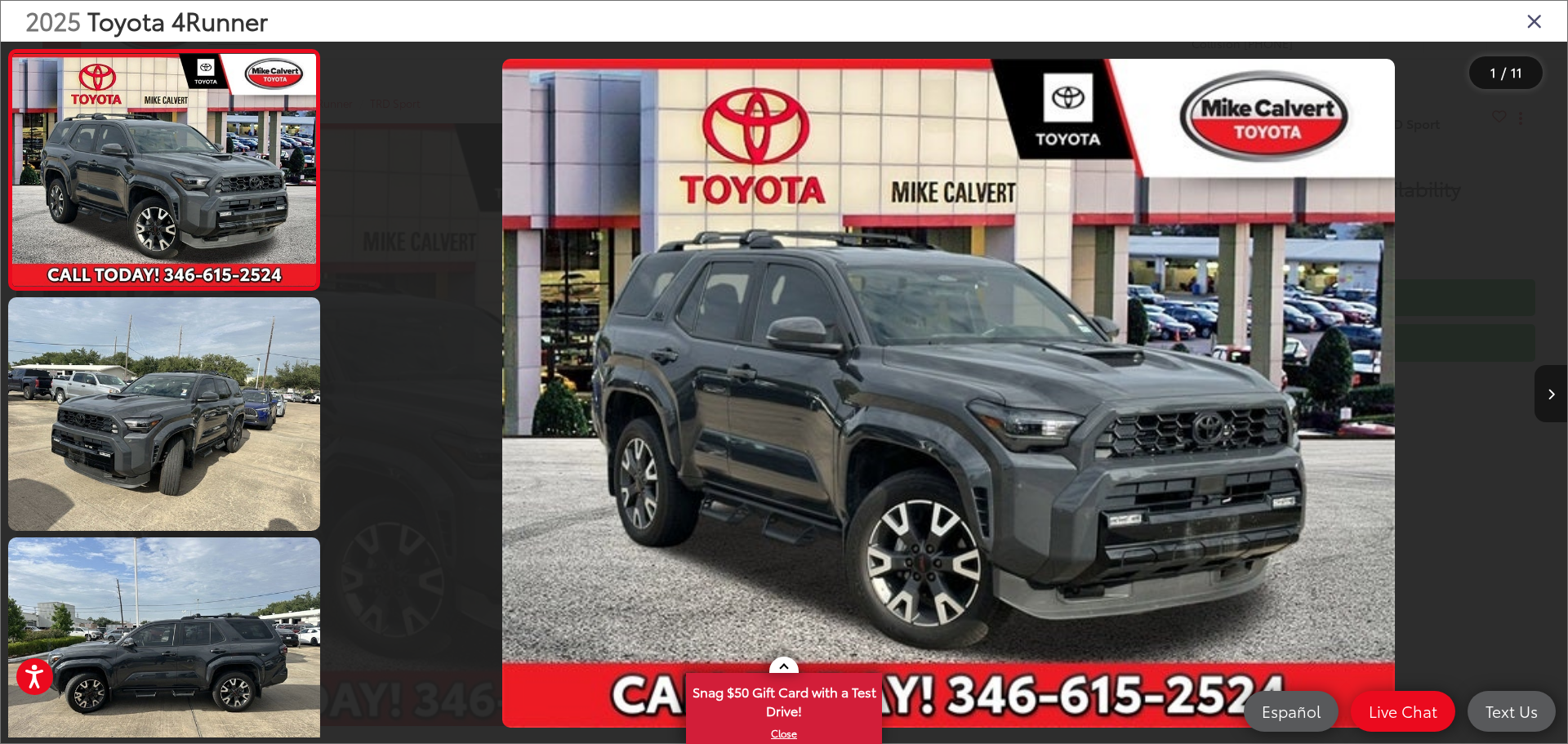 click at bounding box center (1551, 394) 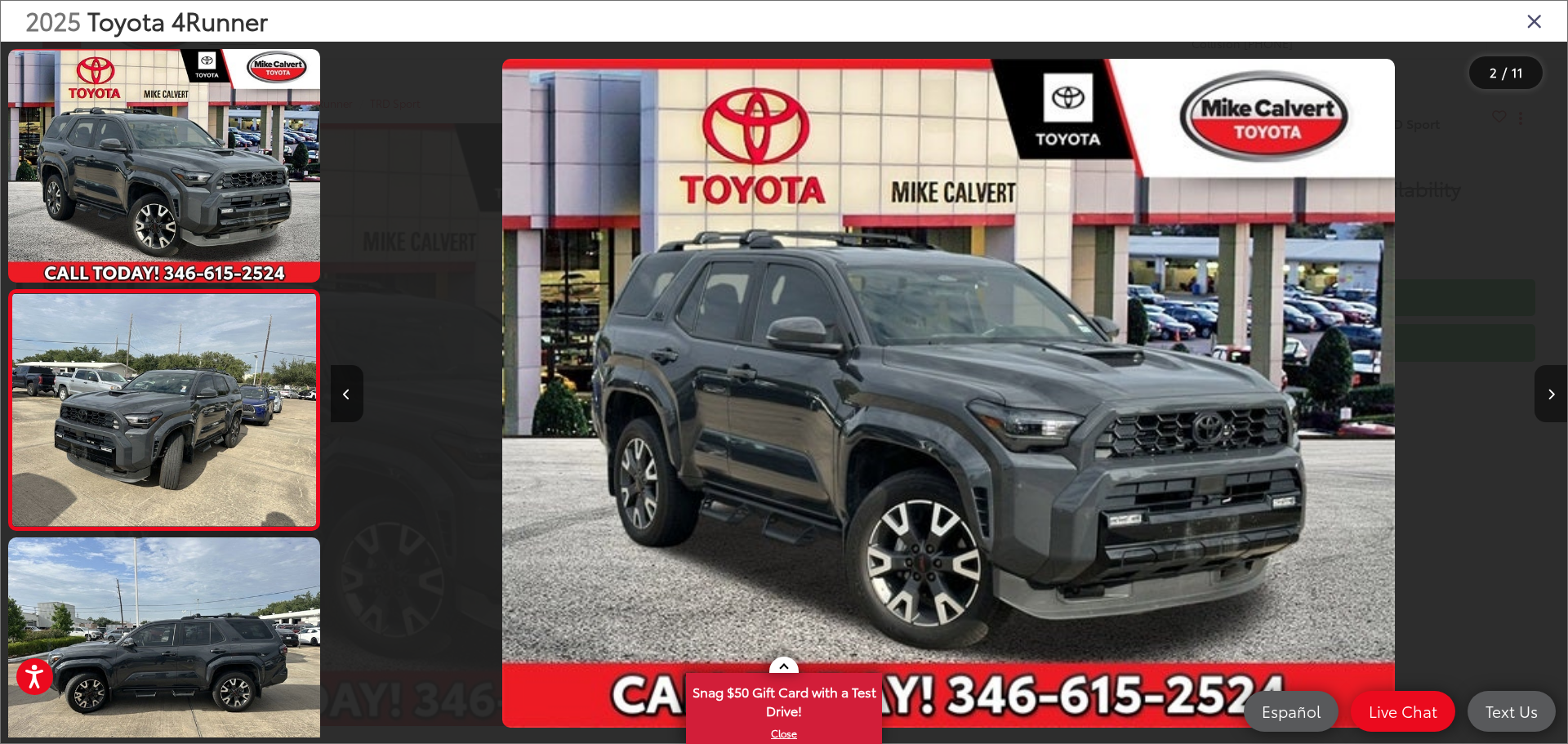 scroll, scrollTop: 0, scrollLeft: 334, axis: horizontal 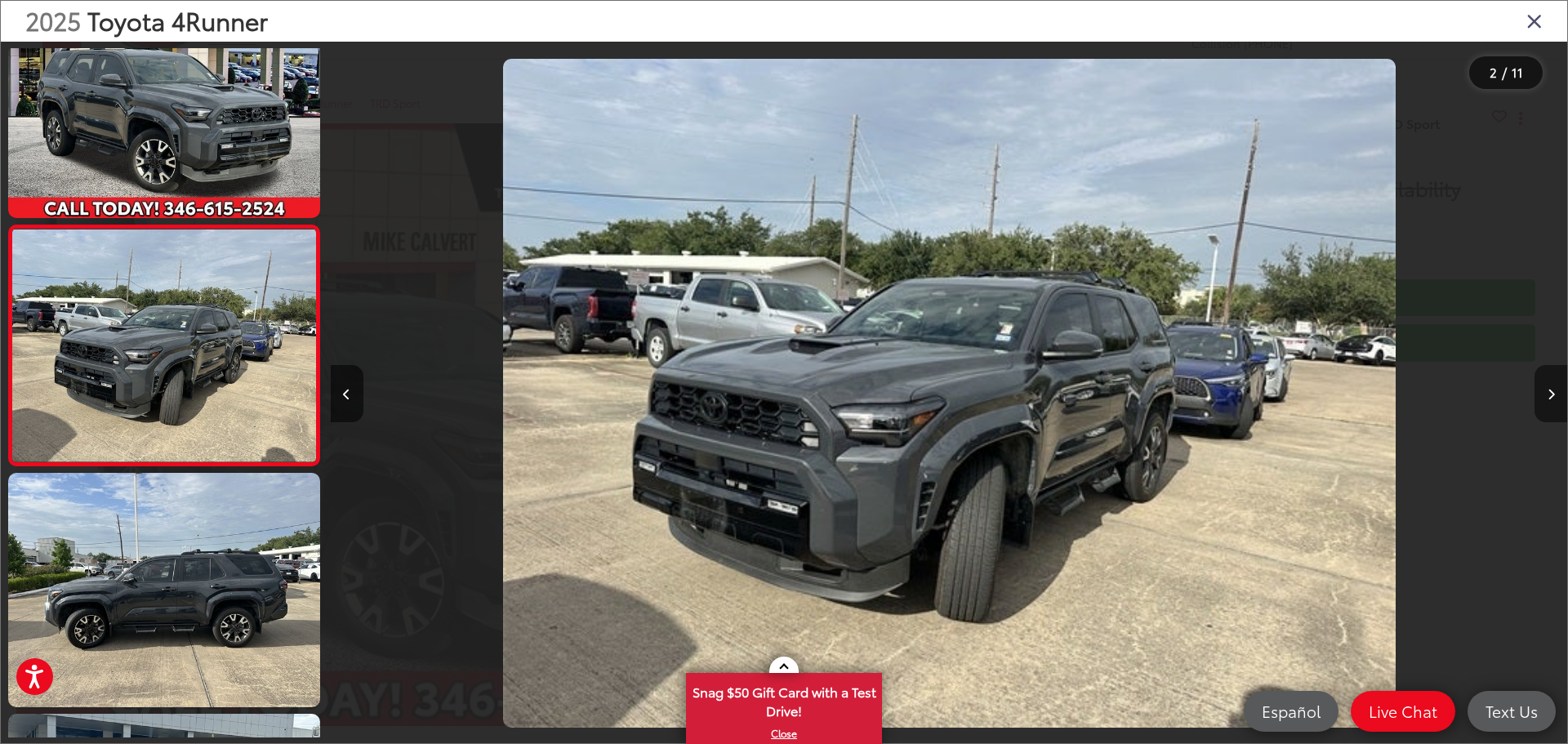 click at bounding box center [1551, 394] 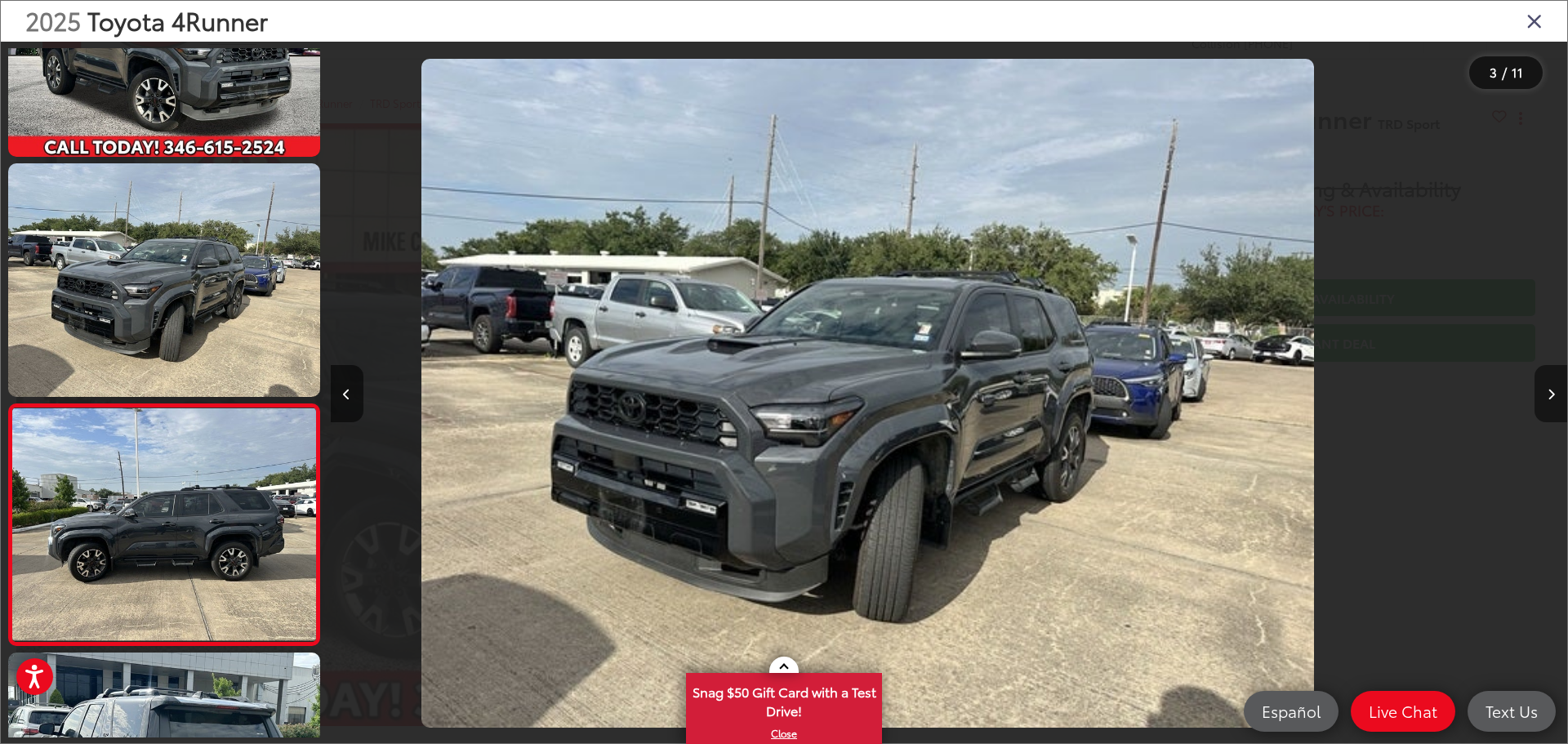 scroll, scrollTop: 240, scrollLeft: 0, axis: vertical 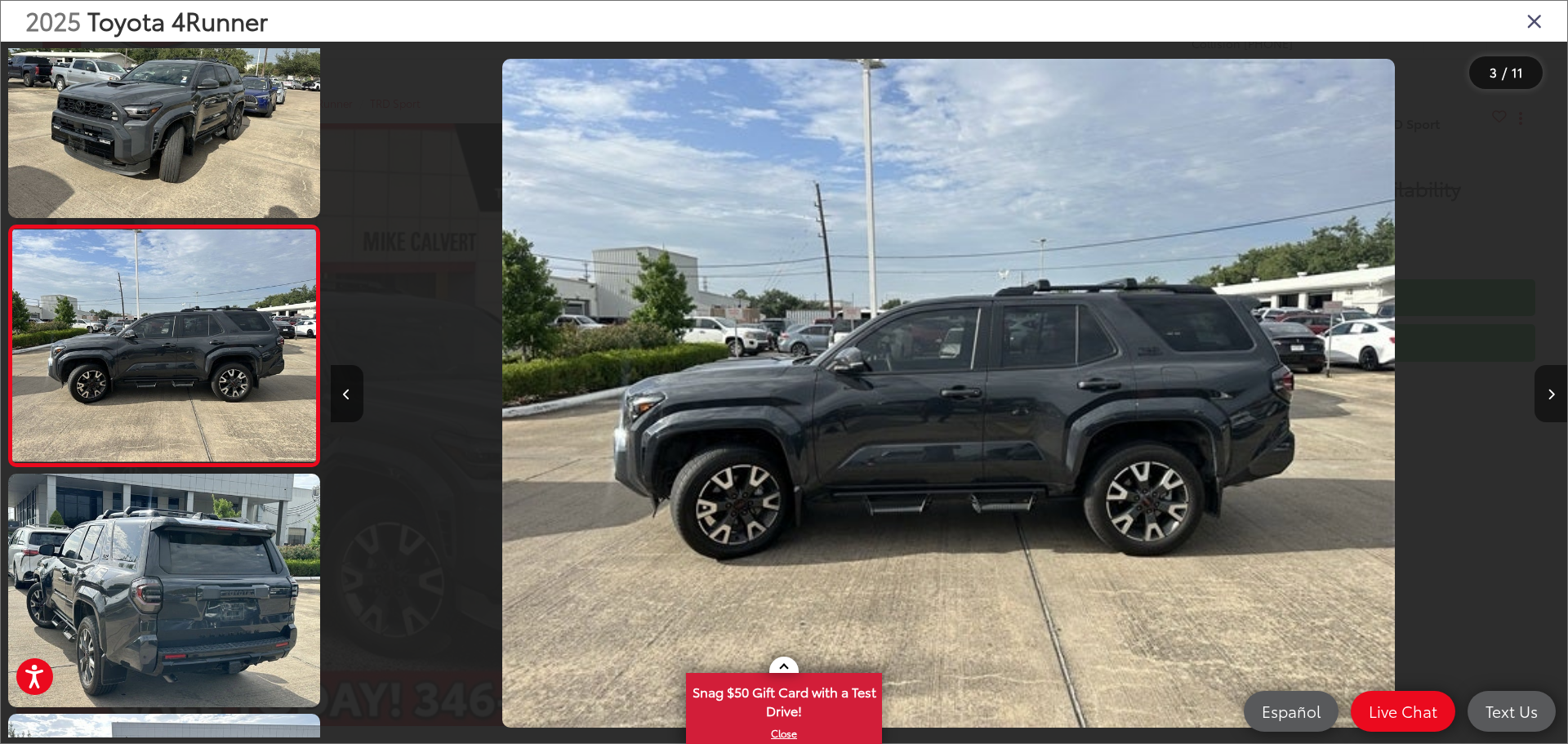 click at bounding box center [1551, 394] 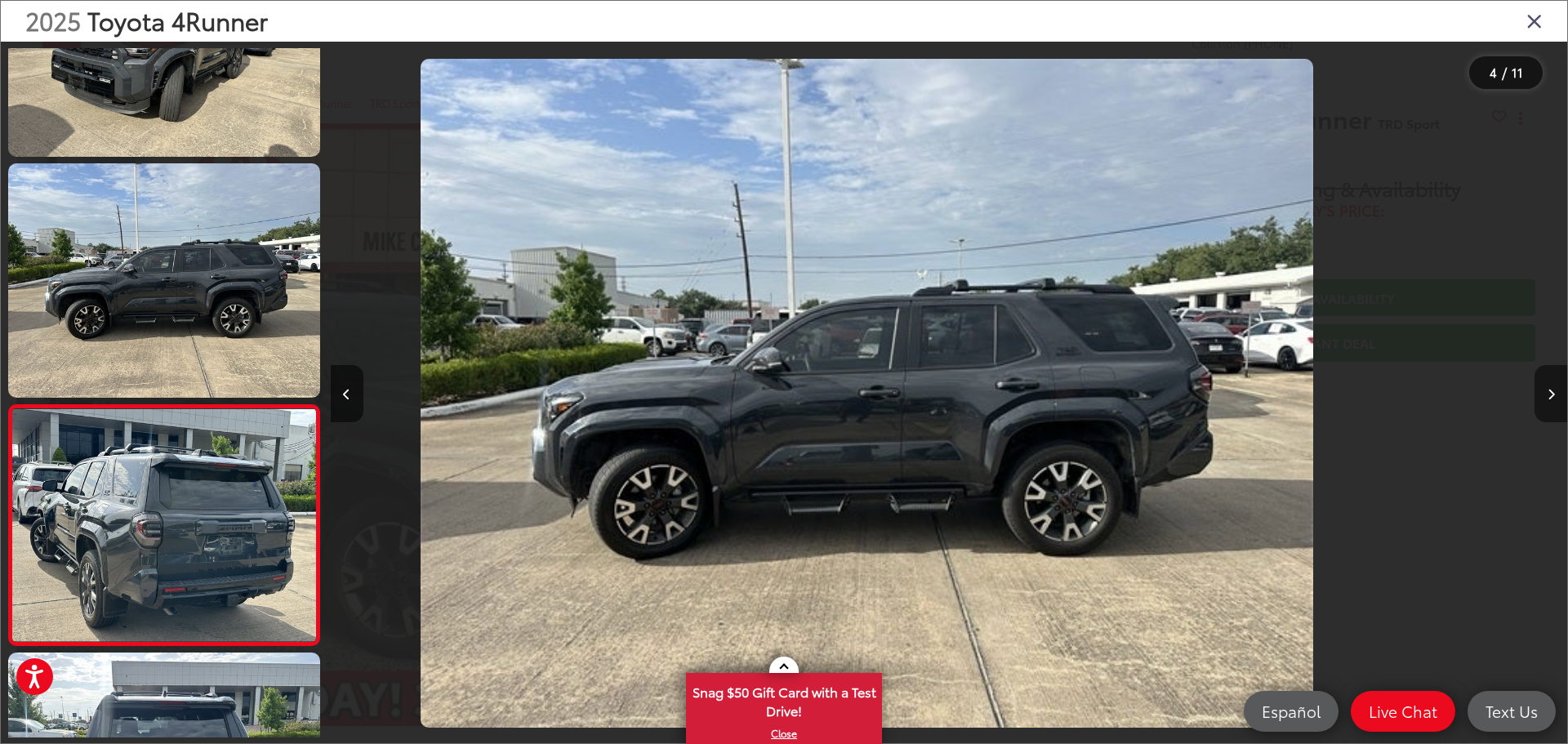 scroll, scrollTop: 481, scrollLeft: 0, axis: vertical 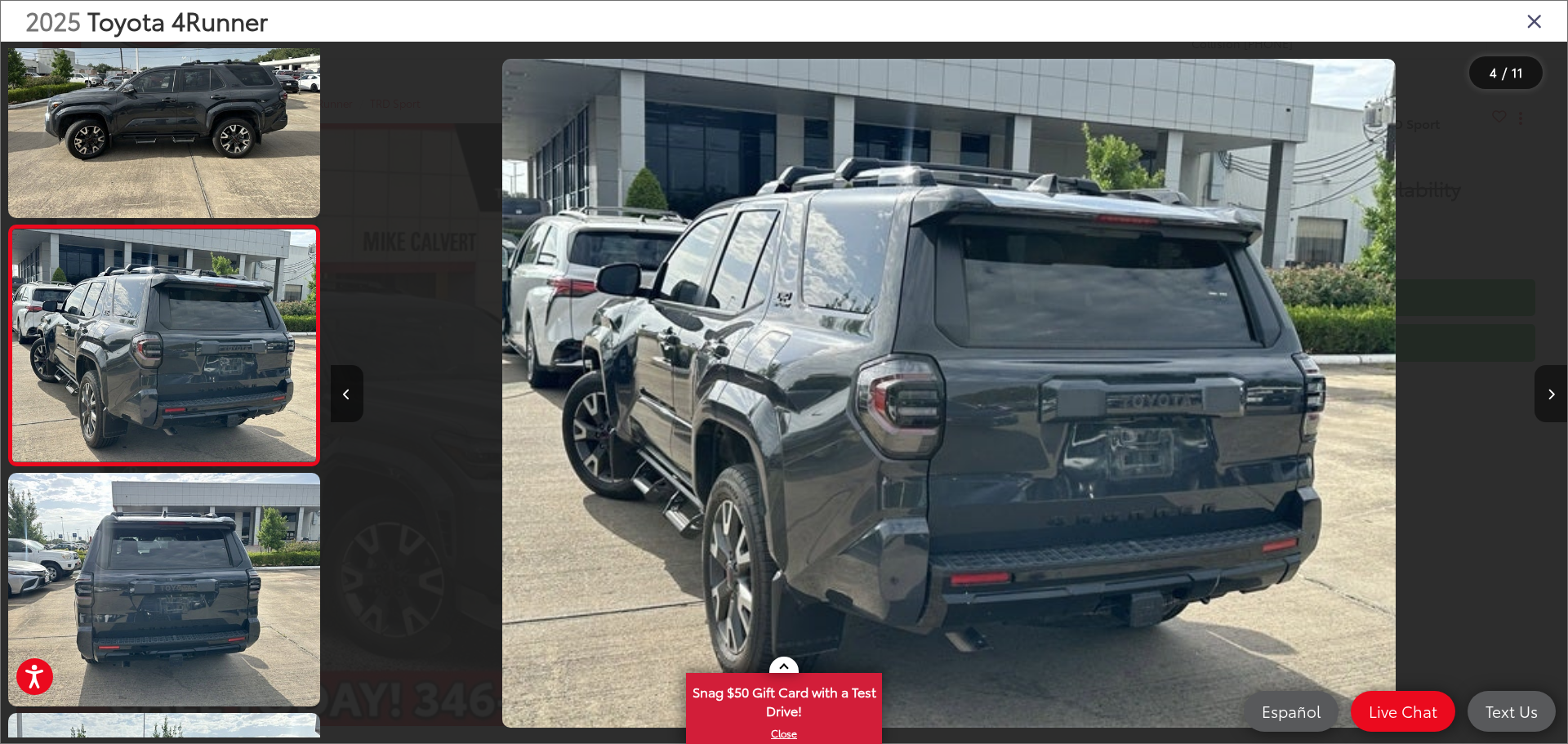 click at bounding box center (1551, 394) 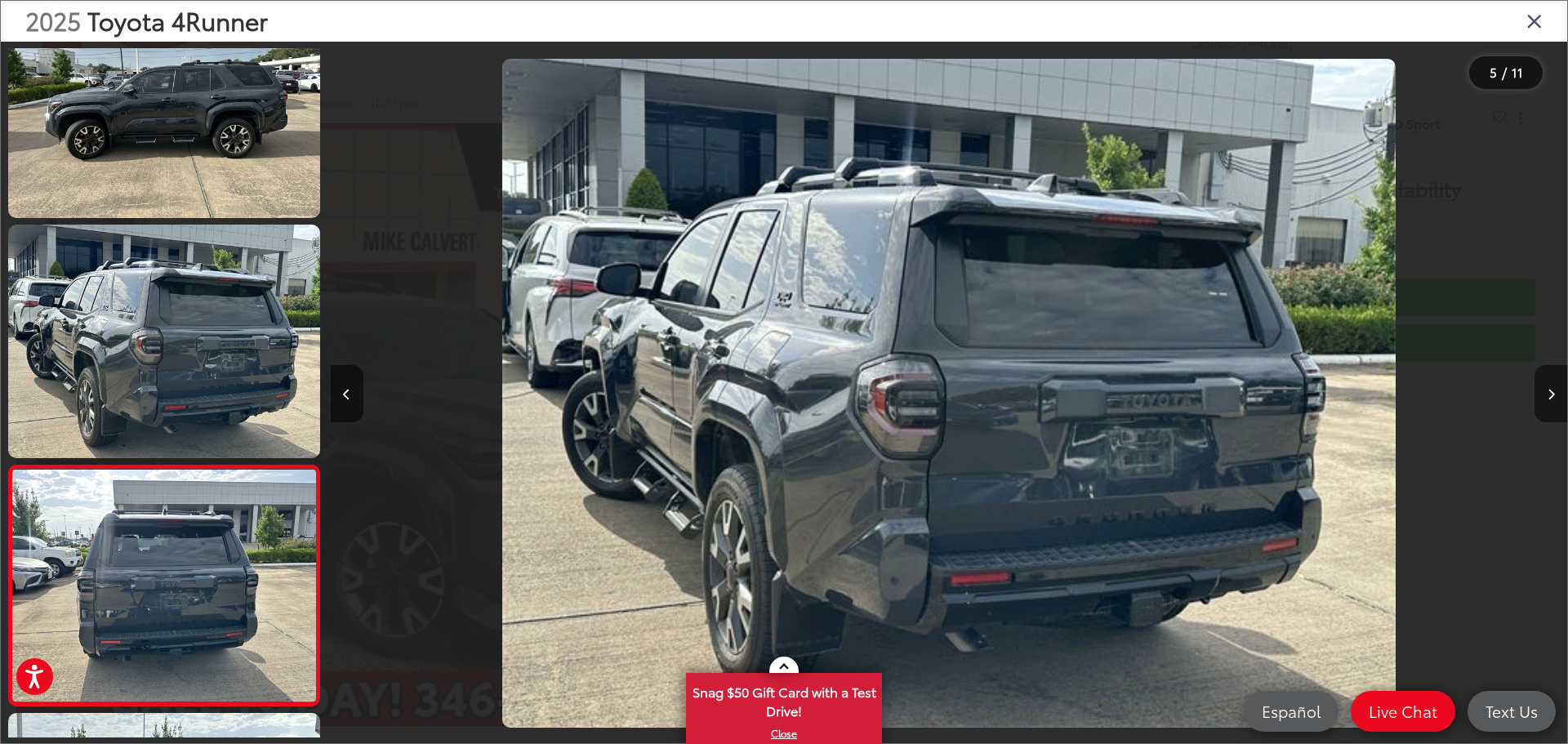 scroll, scrollTop: 0, scrollLeft: 4045, axis: horizontal 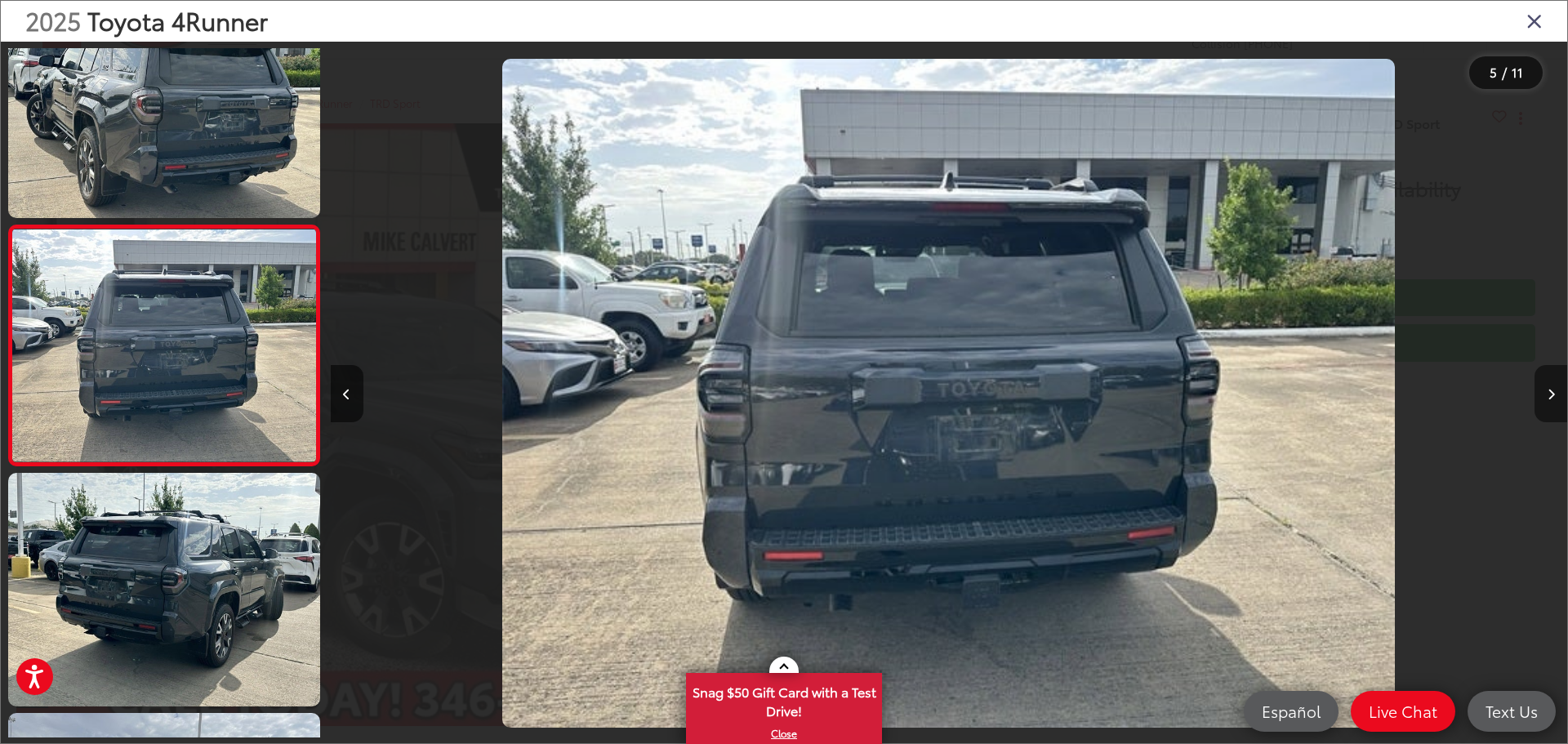 click at bounding box center [1551, 394] 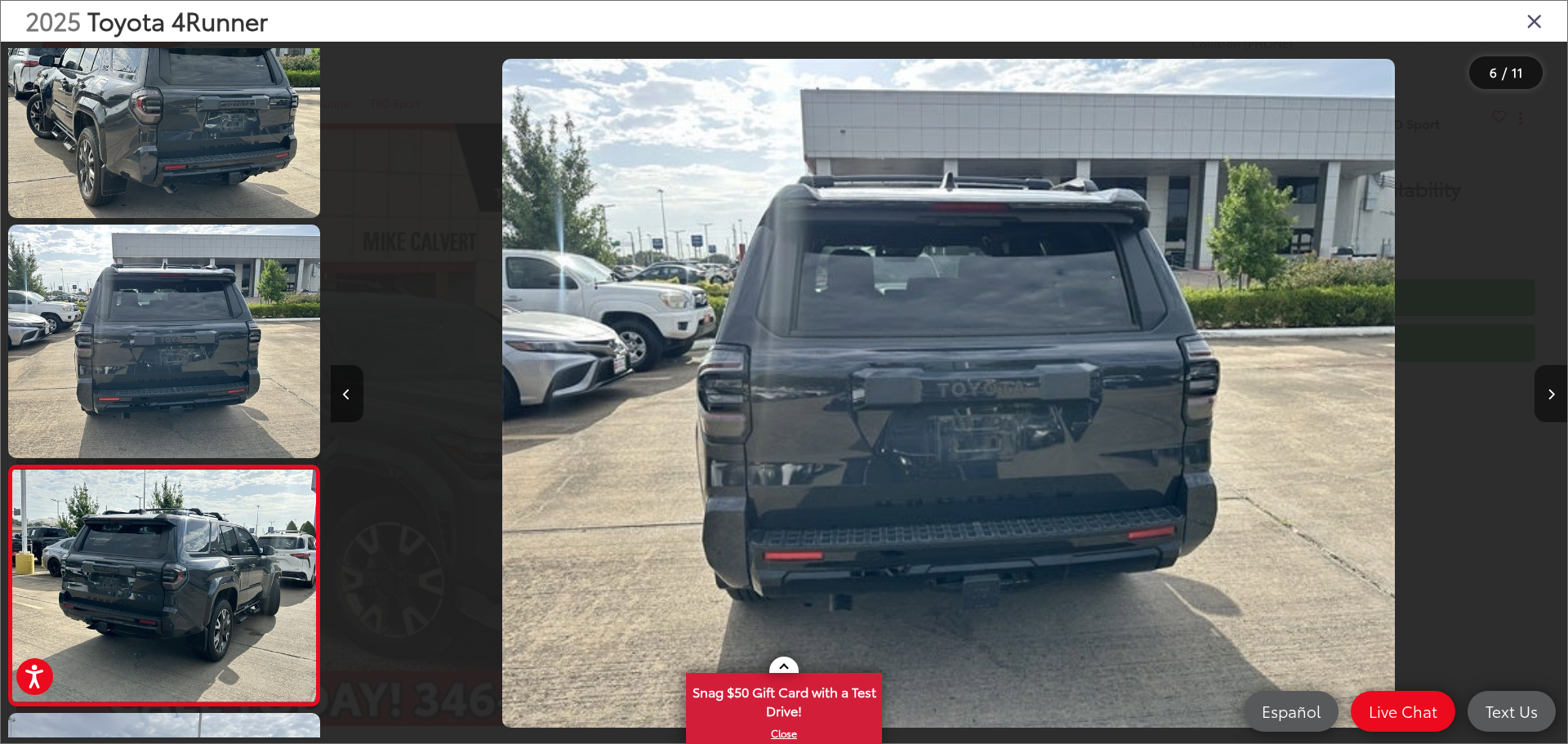 scroll, scrollTop: 0, scrollLeft: 5236, axis: horizontal 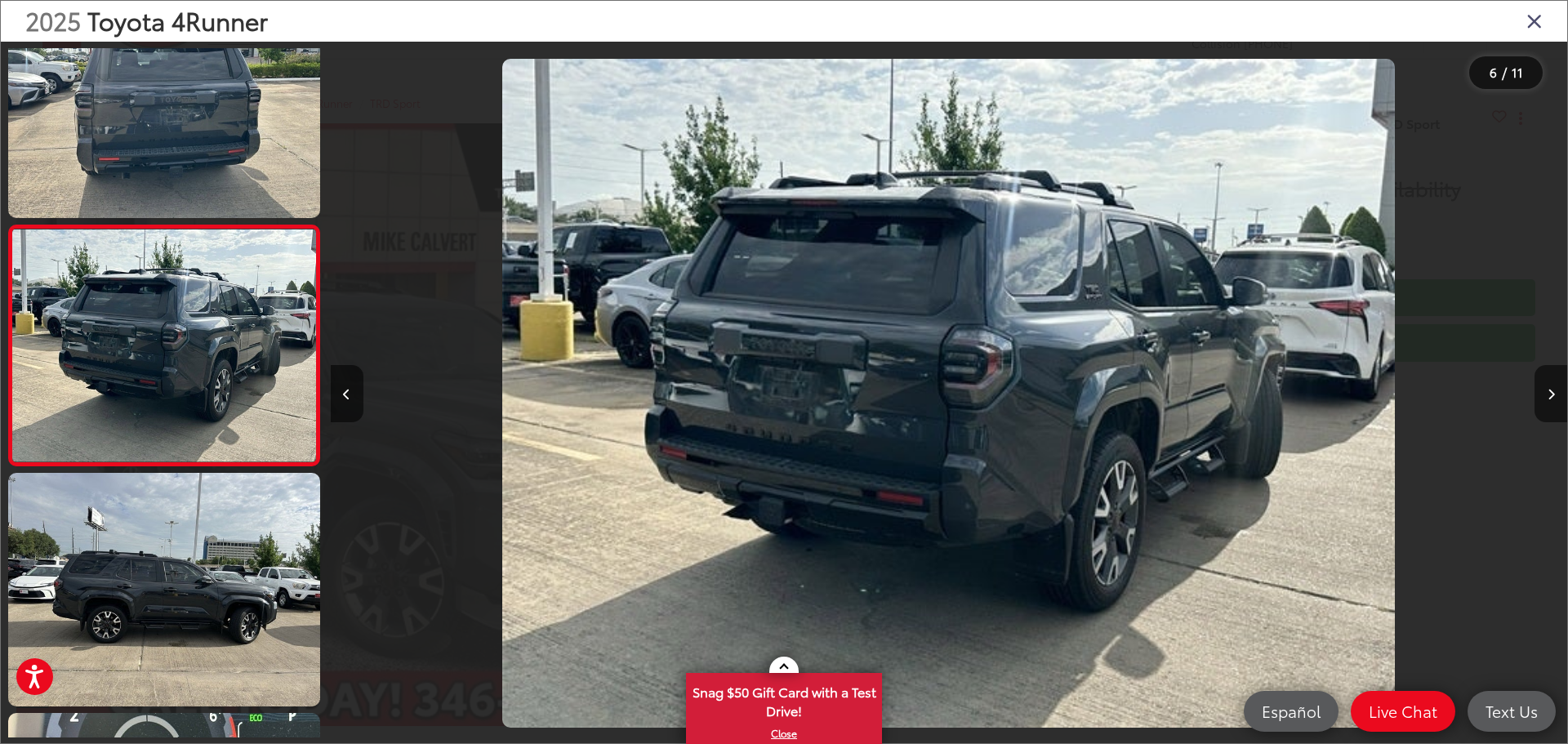 click at bounding box center (1535, 20) 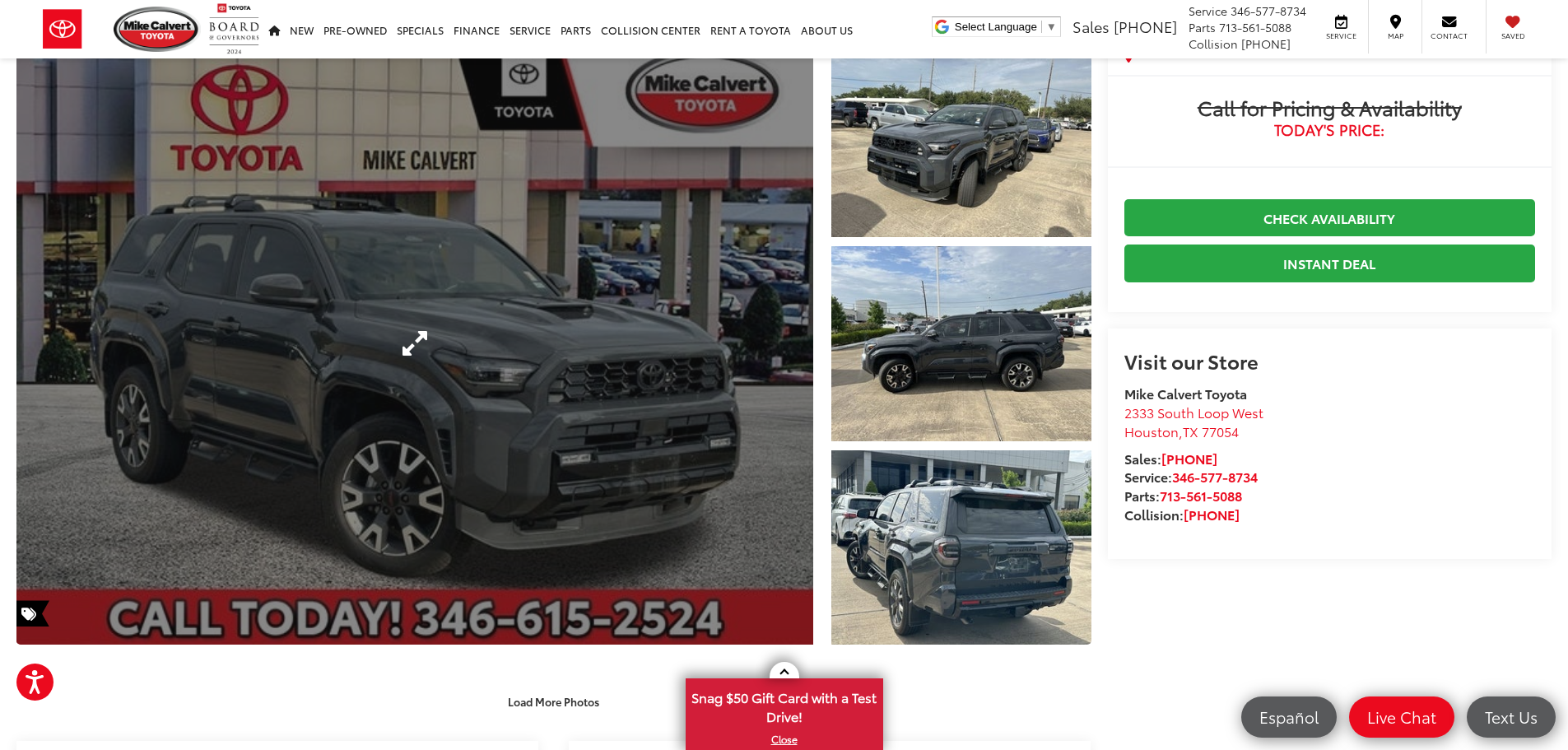 scroll, scrollTop: 0, scrollLeft: 0, axis: both 